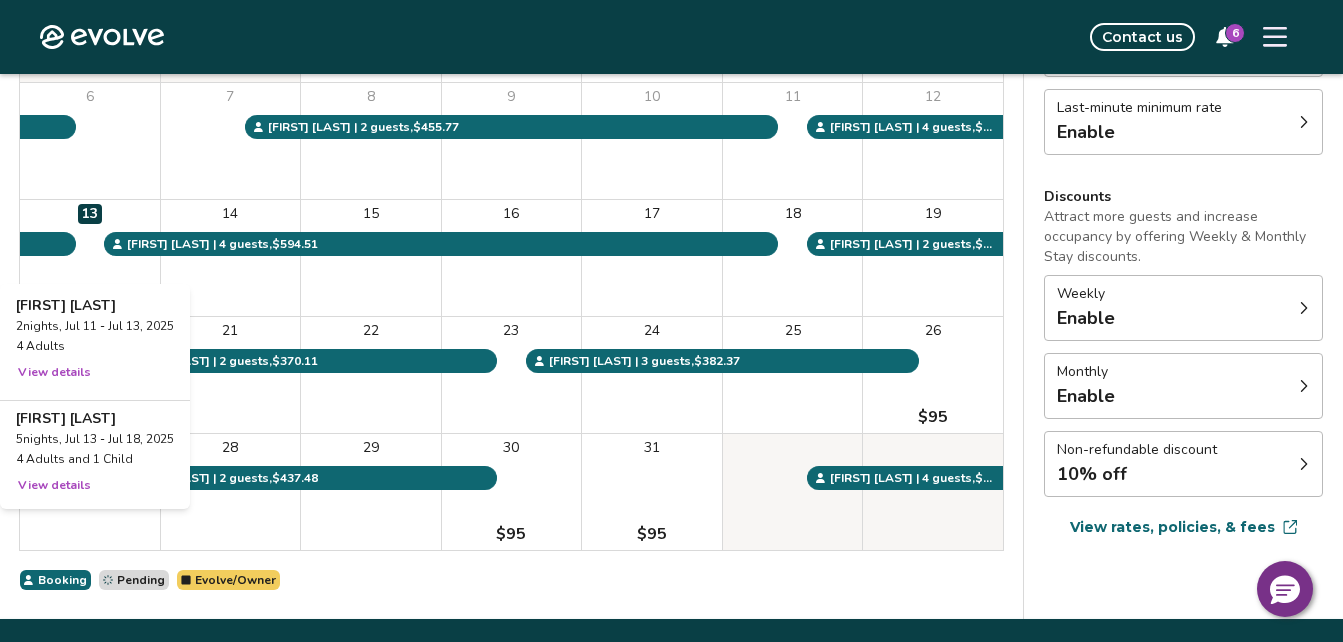 scroll, scrollTop: 0, scrollLeft: 0, axis: both 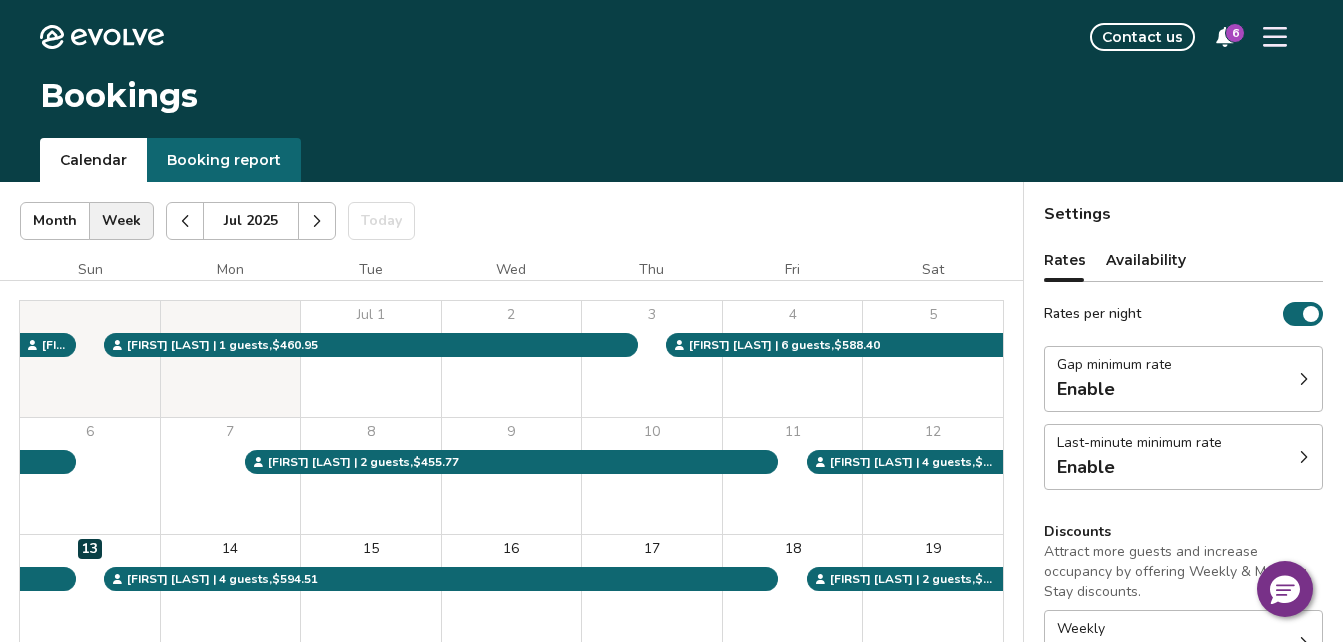 click at bounding box center (317, 221) 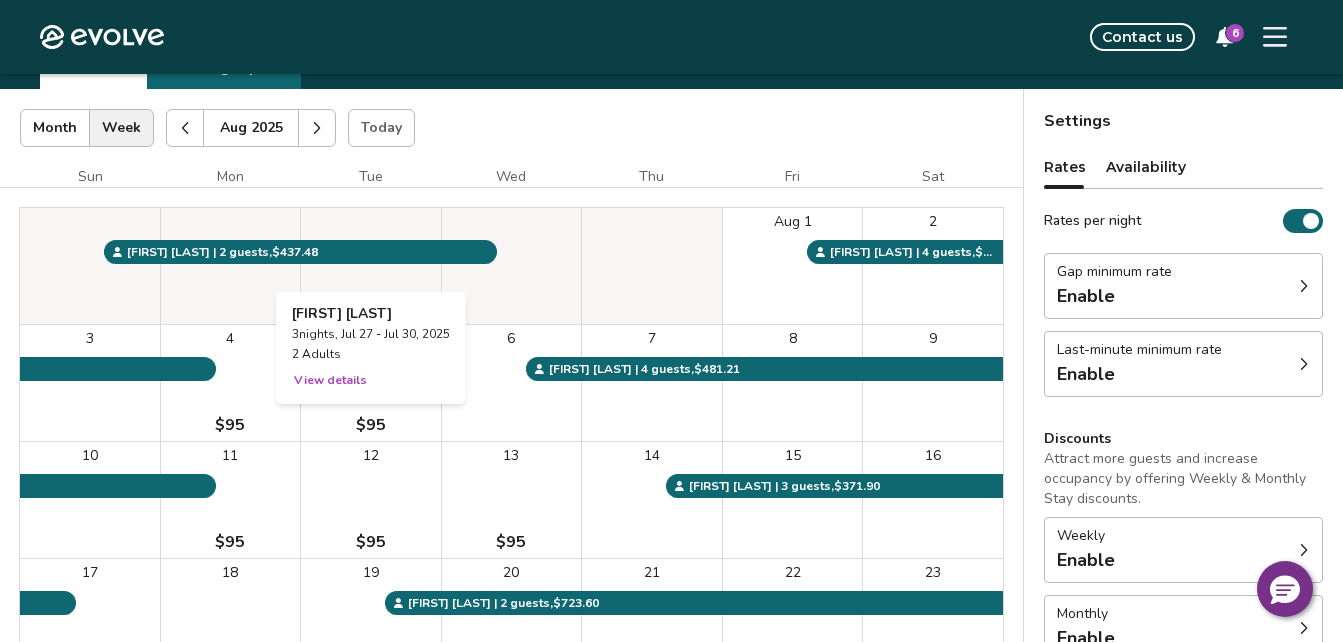 scroll, scrollTop: 92, scrollLeft: 0, axis: vertical 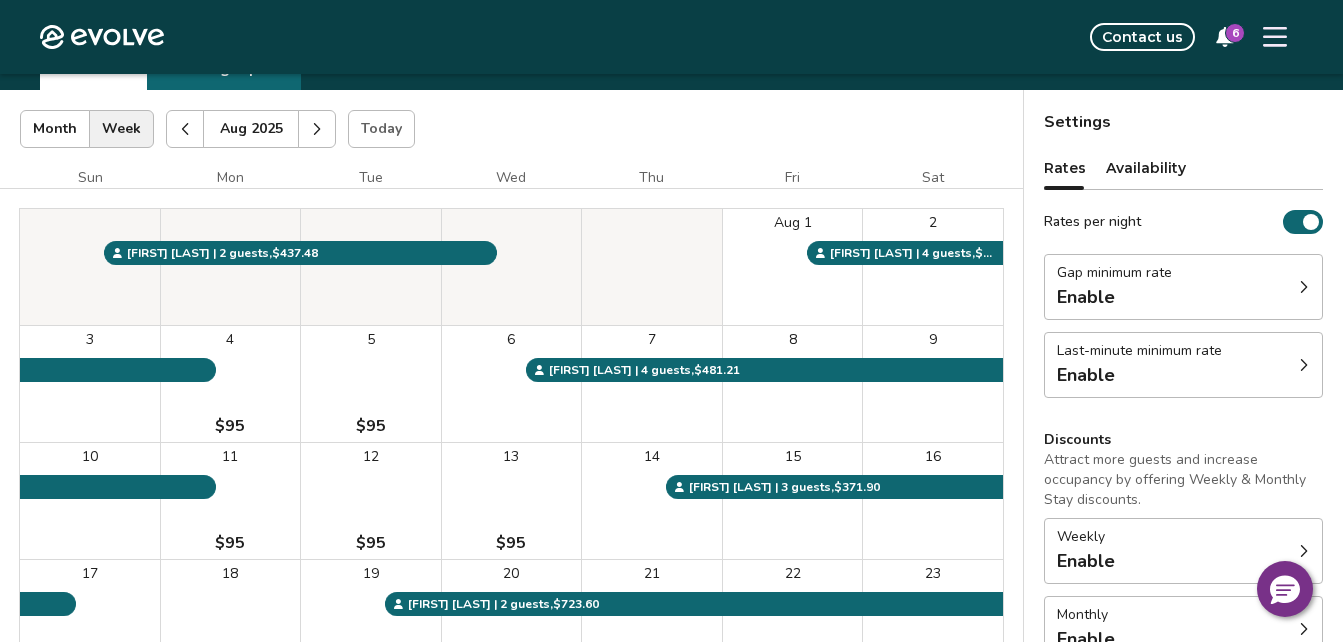 click 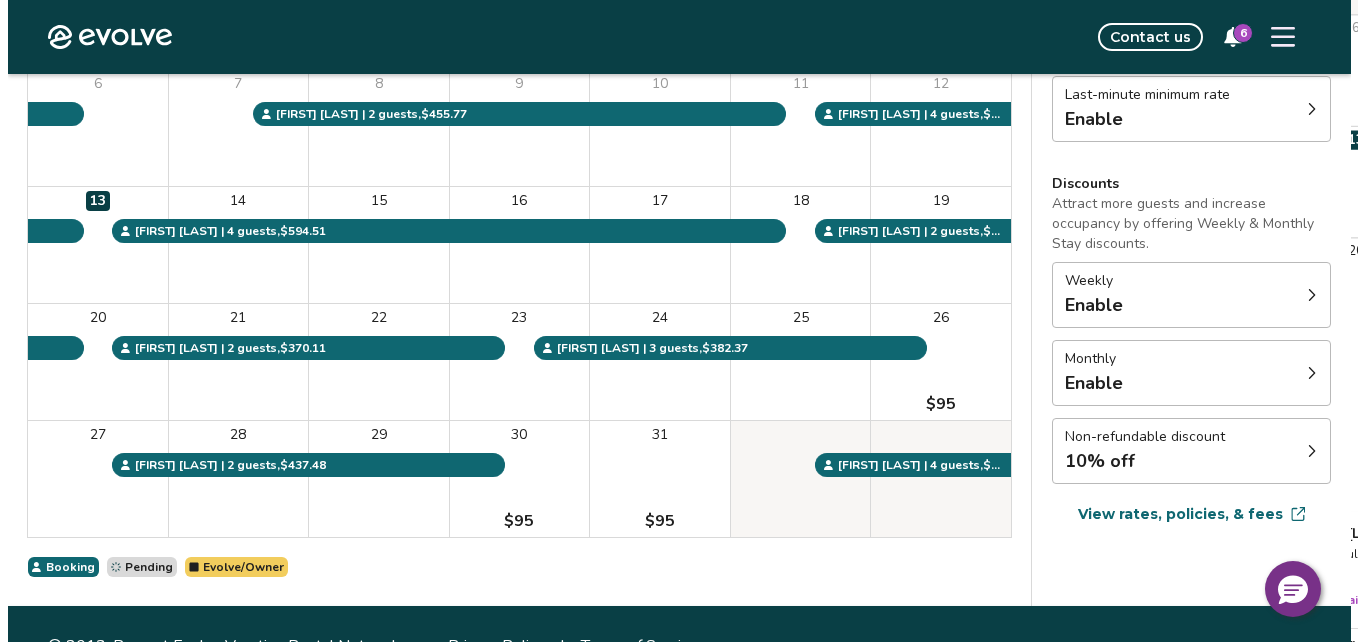 scroll, scrollTop: 349, scrollLeft: 0, axis: vertical 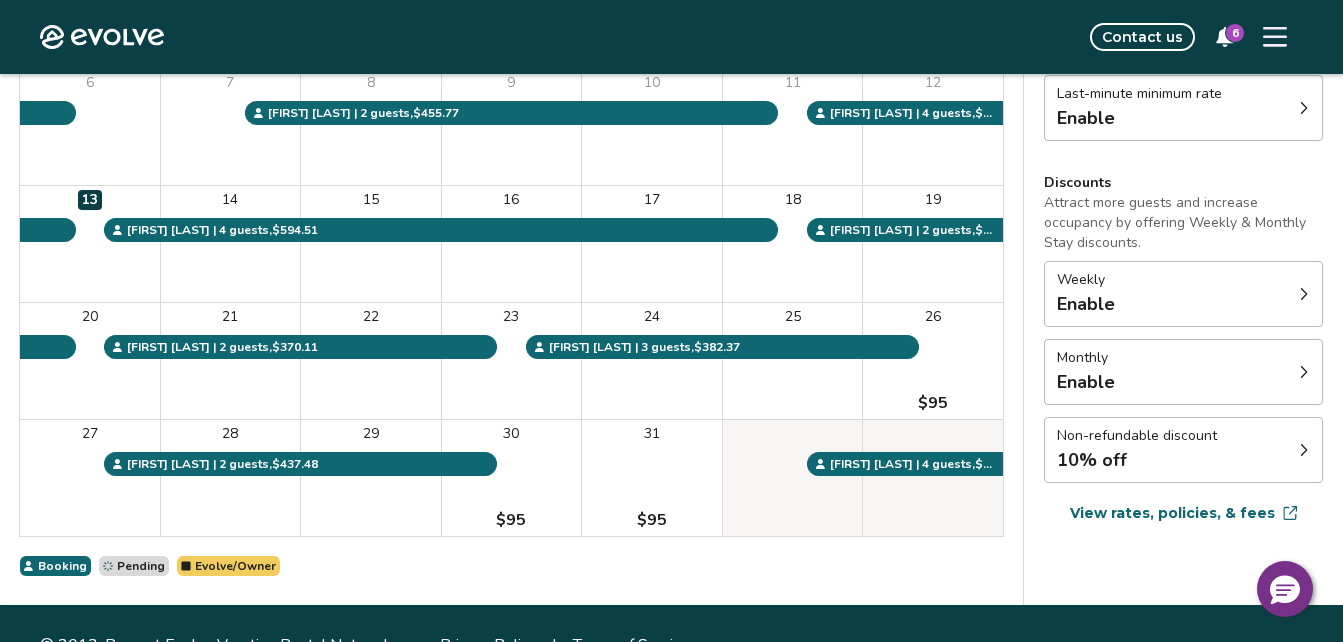 click on "Settings Rates Availability Rates per night Gap minimum rate Enable Last-minute minimum rate Enable Discounts Attract more guests and increase occupancy by offering Weekly & Monthly Stay discounts. Weekly Enable Monthly Enable Non-refundable discount 10% off View rates, policies, & fees Gap minimum rate Reduce your minimum rate by 20%  to help fill nights between bookings  (Fridays and Saturdays excluded). Enable Once enabled, the % off may take up to 24 hours to activate and will stay active until you disable. Last-minute minimum rate Reduce your minimum rate by 20%  to help fill vacancies over the next 30 days. Enable Once enabled, the % off may take up to 24 hours to activate and will stay active until you disable. Weekly discount Set a max-discount  % between 5% – 60%.  Your discount may bring your nightly rate below your minimum rates in some instances.   Learn more Enable Monthly discount Set a max-discount  % between 5% – 60%.   Learn more Enable Non-refundable discount Offer Airbnb guests a" at bounding box center (1183, 219) 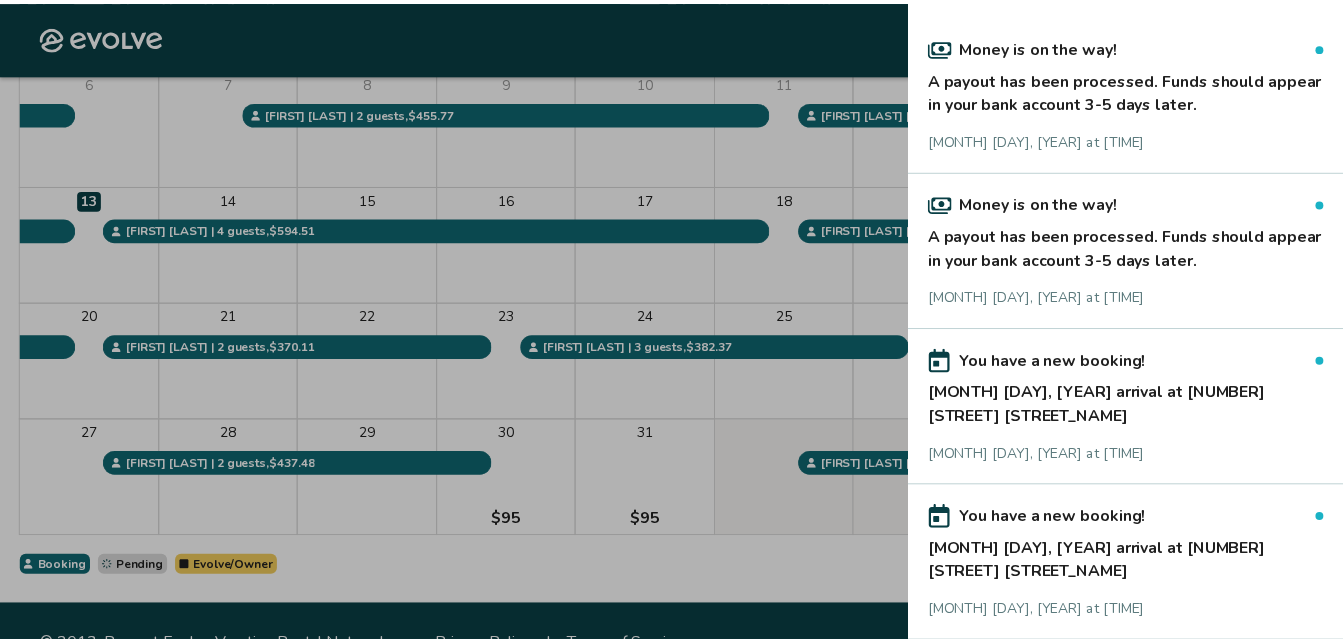scroll, scrollTop: 0, scrollLeft: 0, axis: both 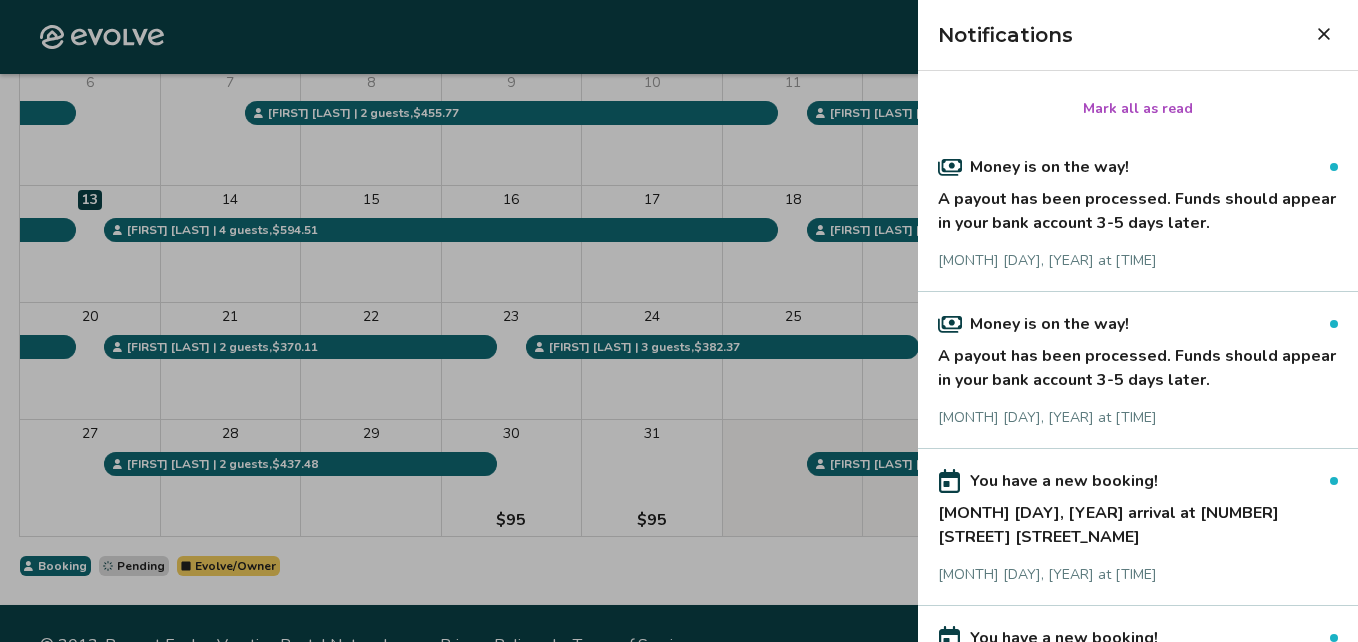 click on "Mark all as read" at bounding box center (1138, 109) 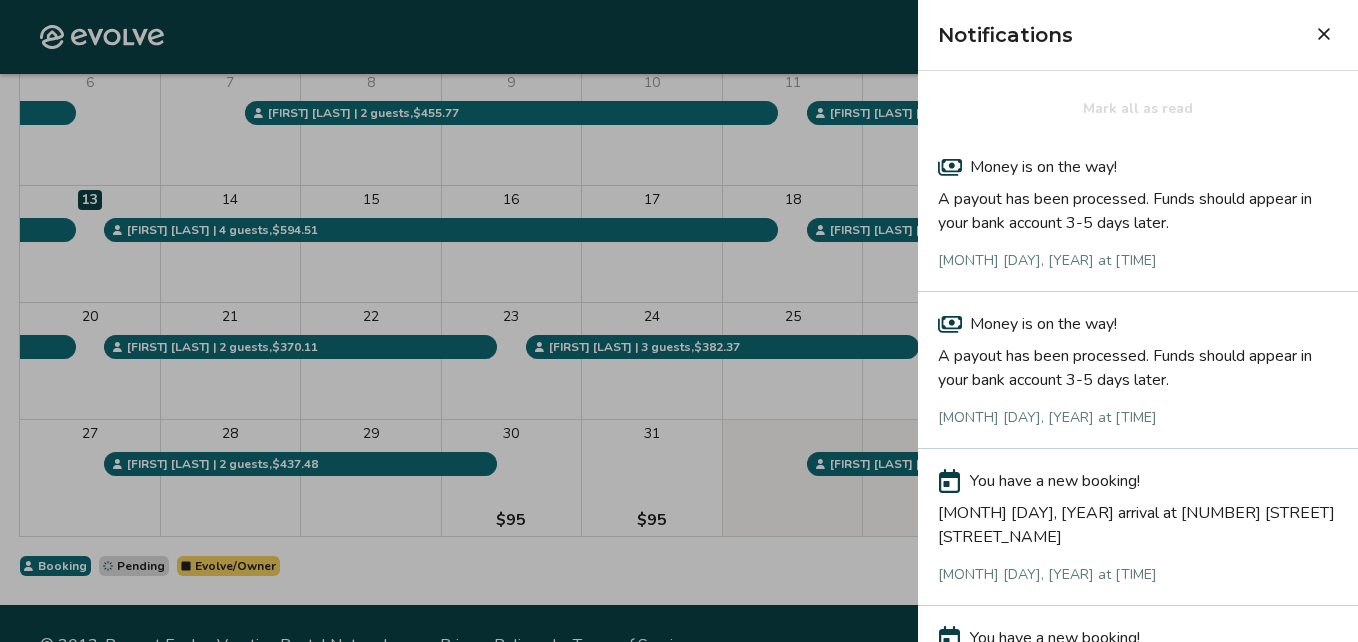 click at bounding box center [1324, 34] 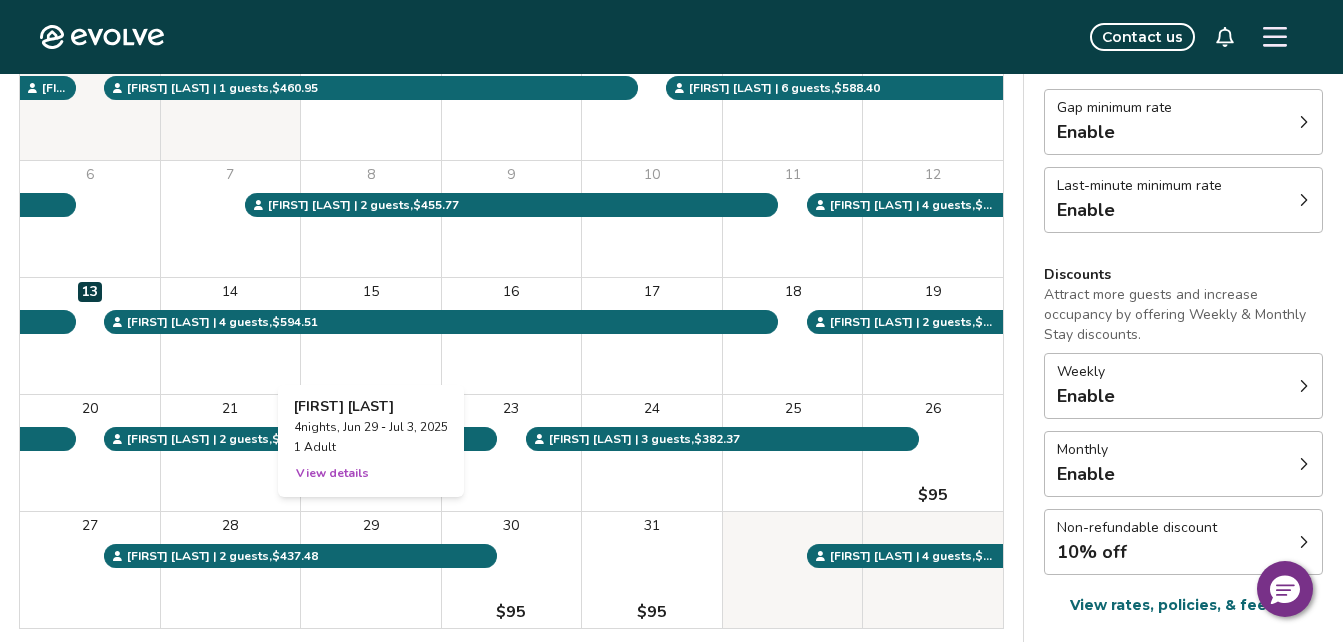 scroll, scrollTop: 0, scrollLeft: 0, axis: both 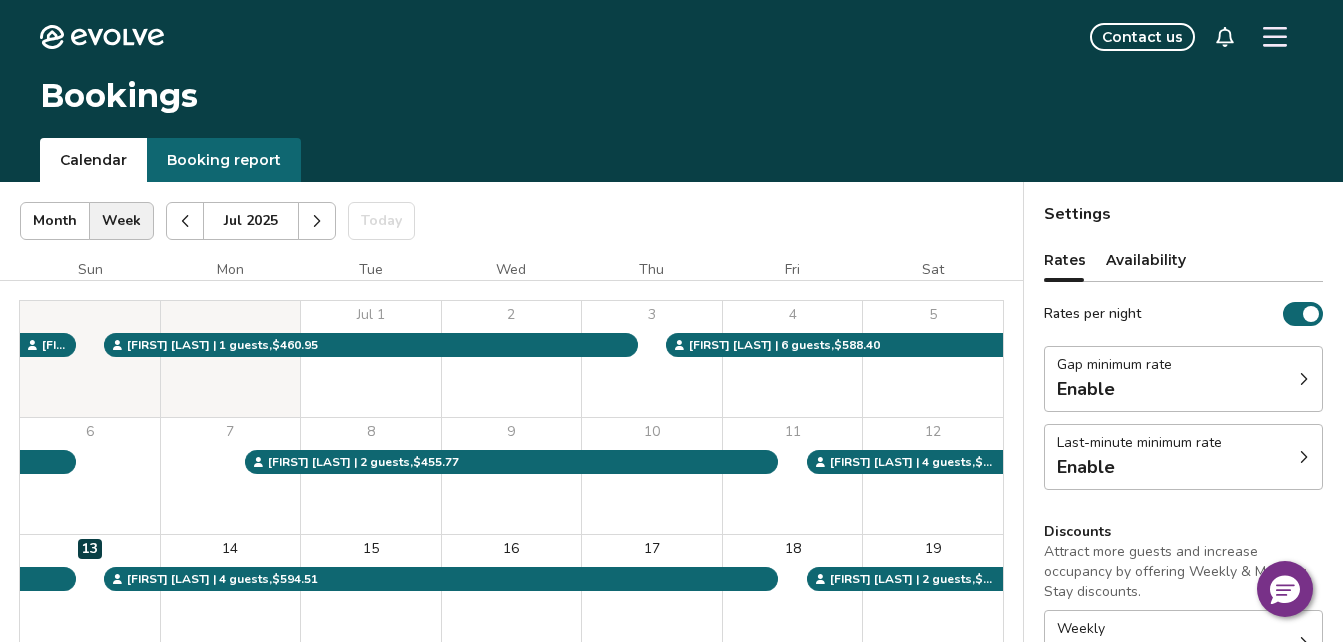 click 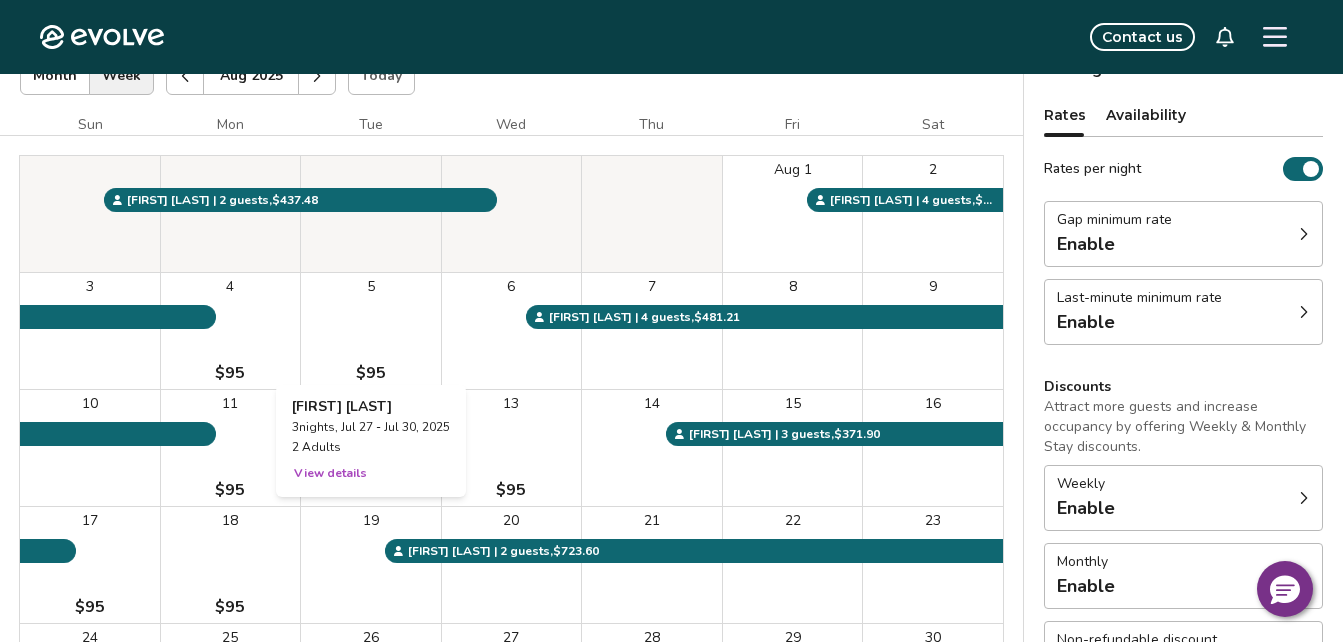 scroll, scrollTop: 0, scrollLeft: 0, axis: both 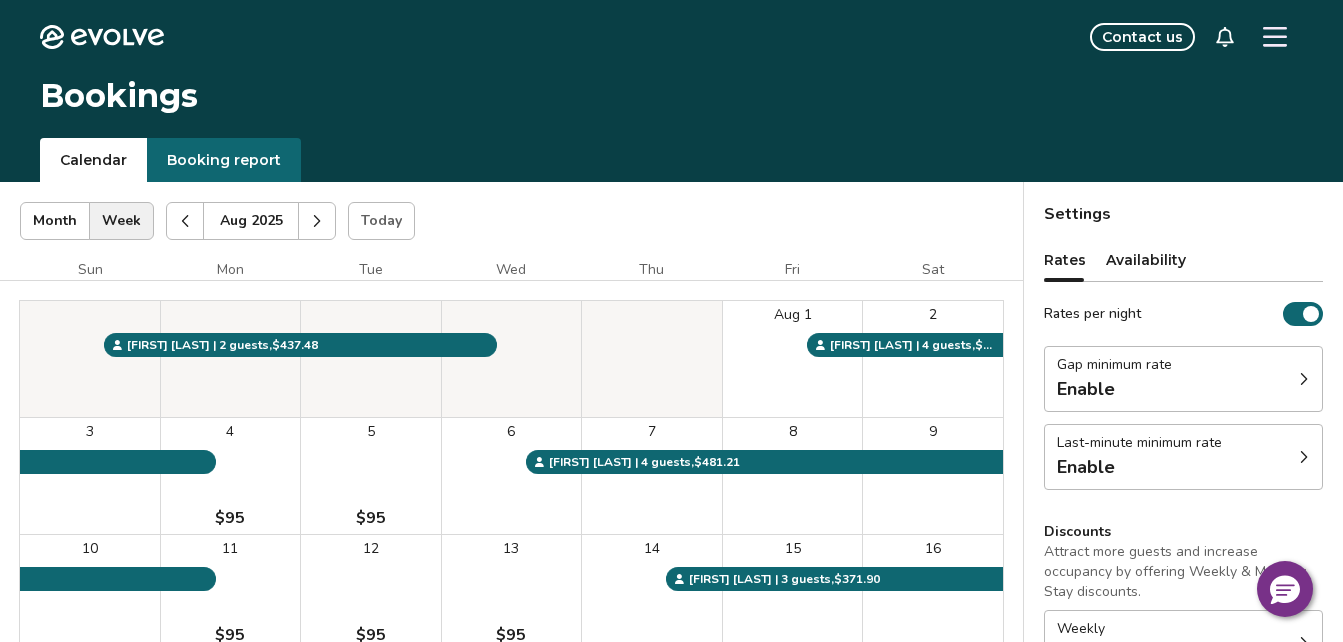 type 